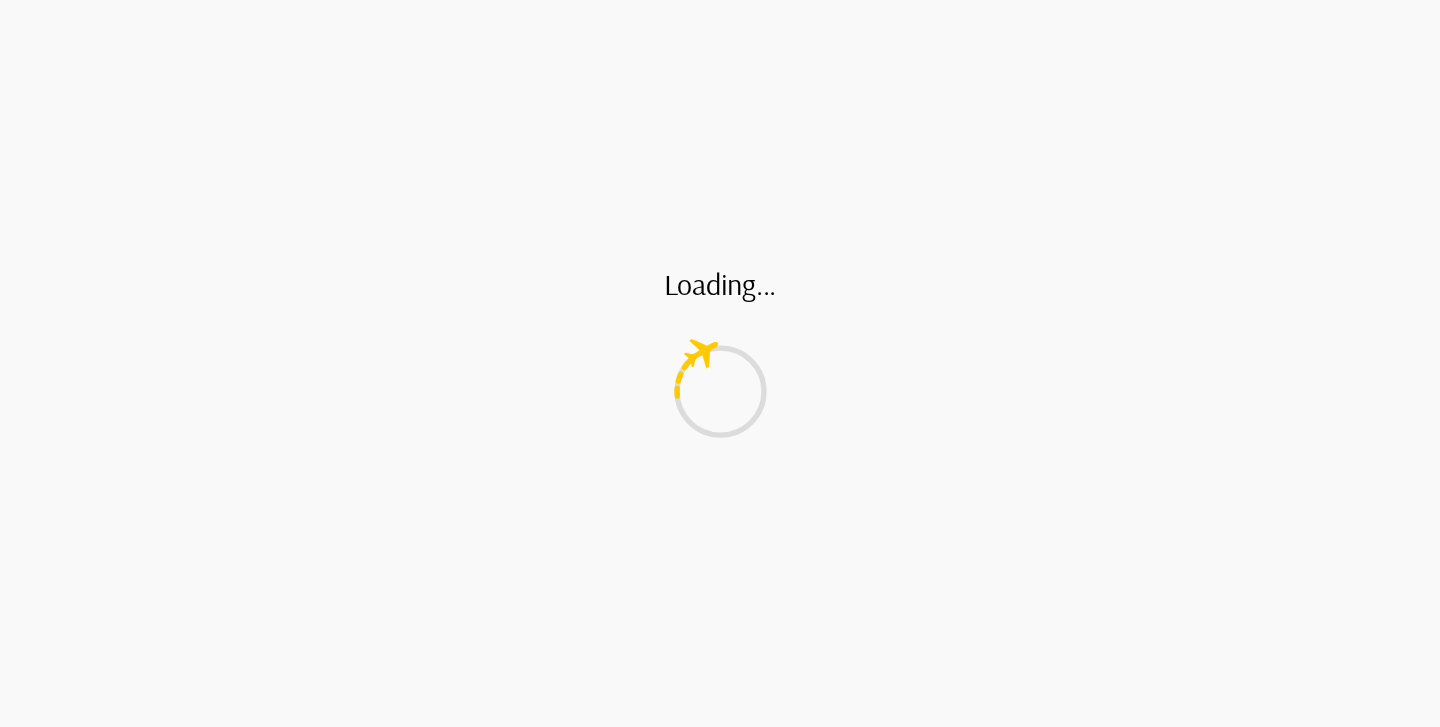 scroll, scrollTop: 0, scrollLeft: 0, axis: both 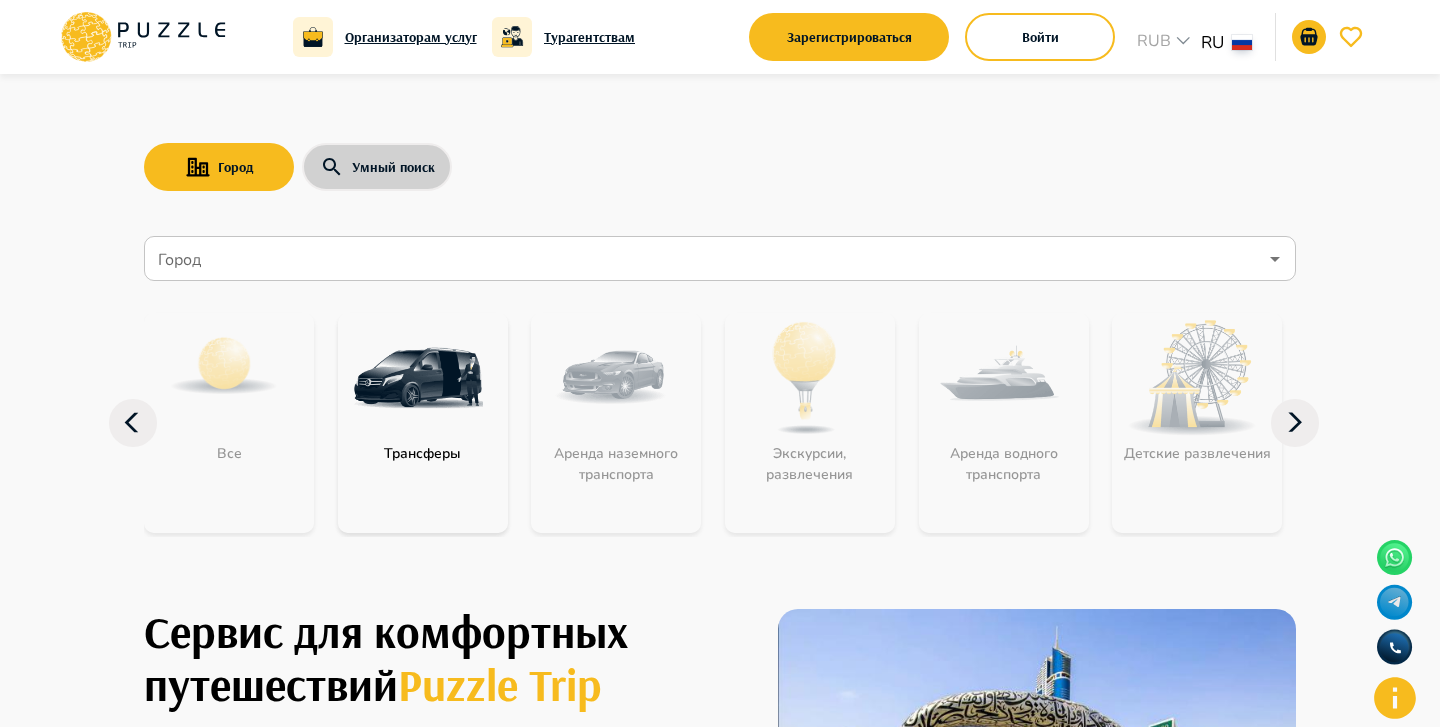 click on "Умный поиск" at bounding box center [377, 167] 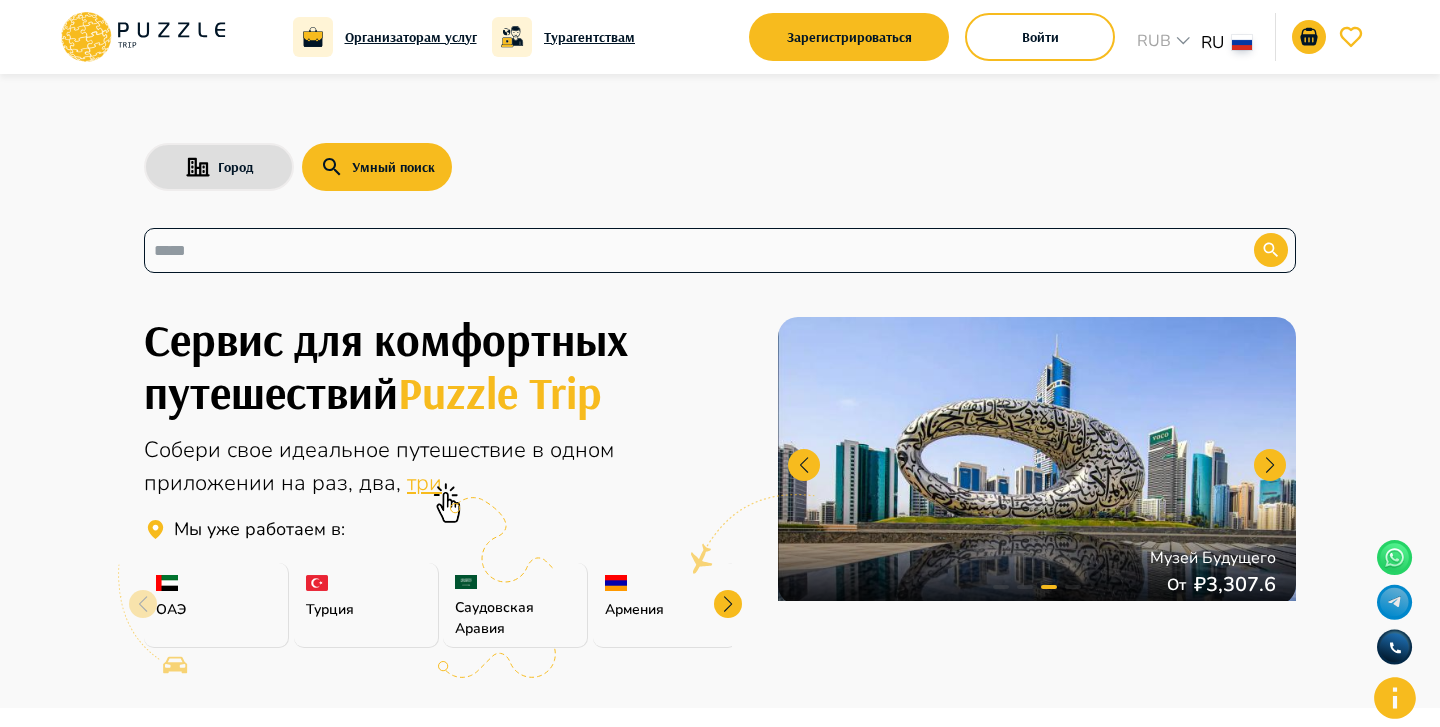 click on "​" at bounding box center [720, 250] 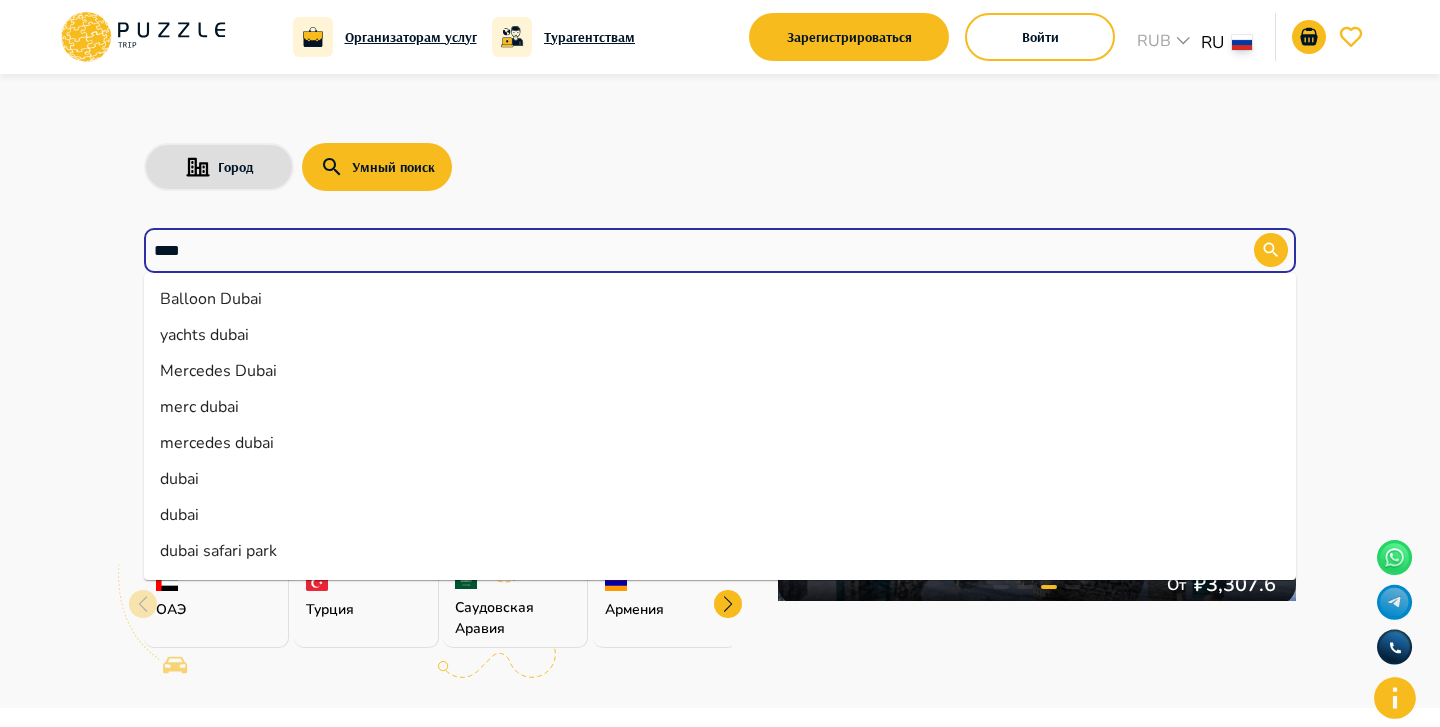 type on "*****" 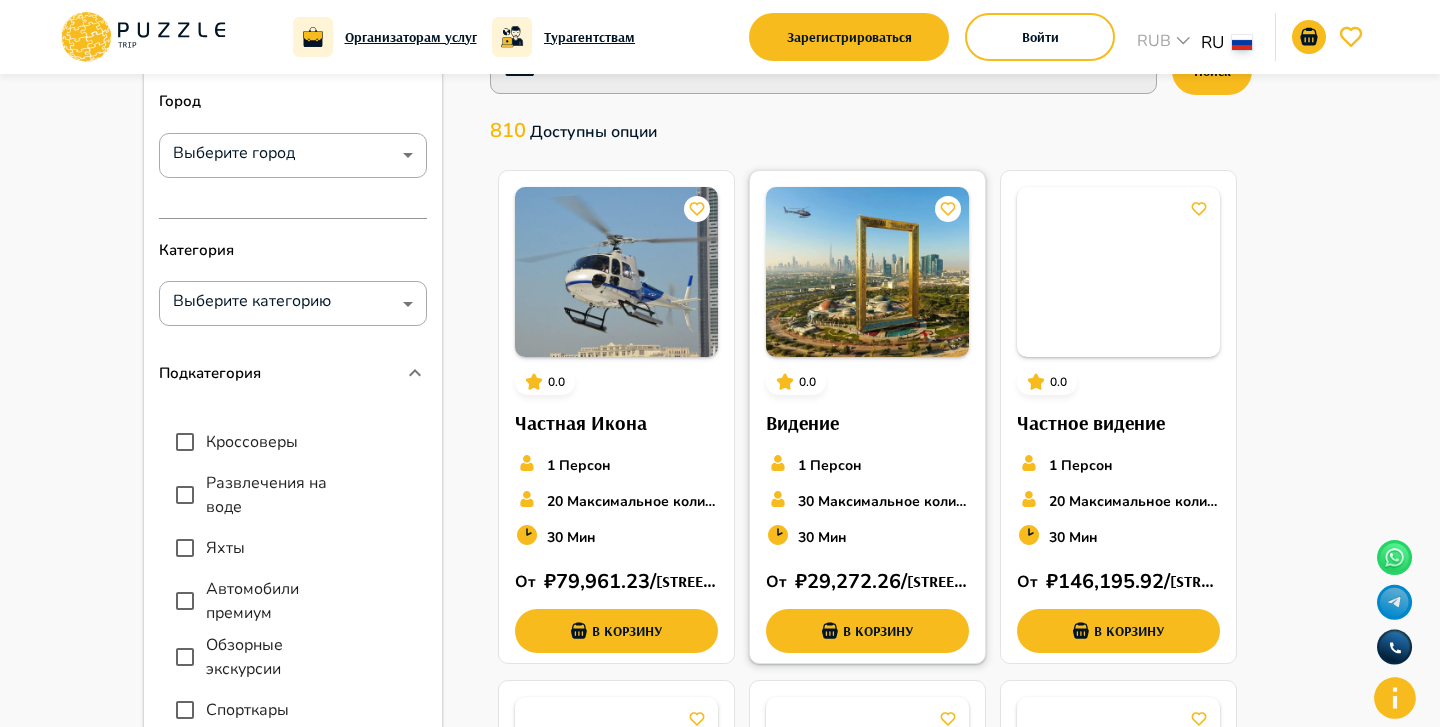 scroll, scrollTop: 138, scrollLeft: 0, axis: vertical 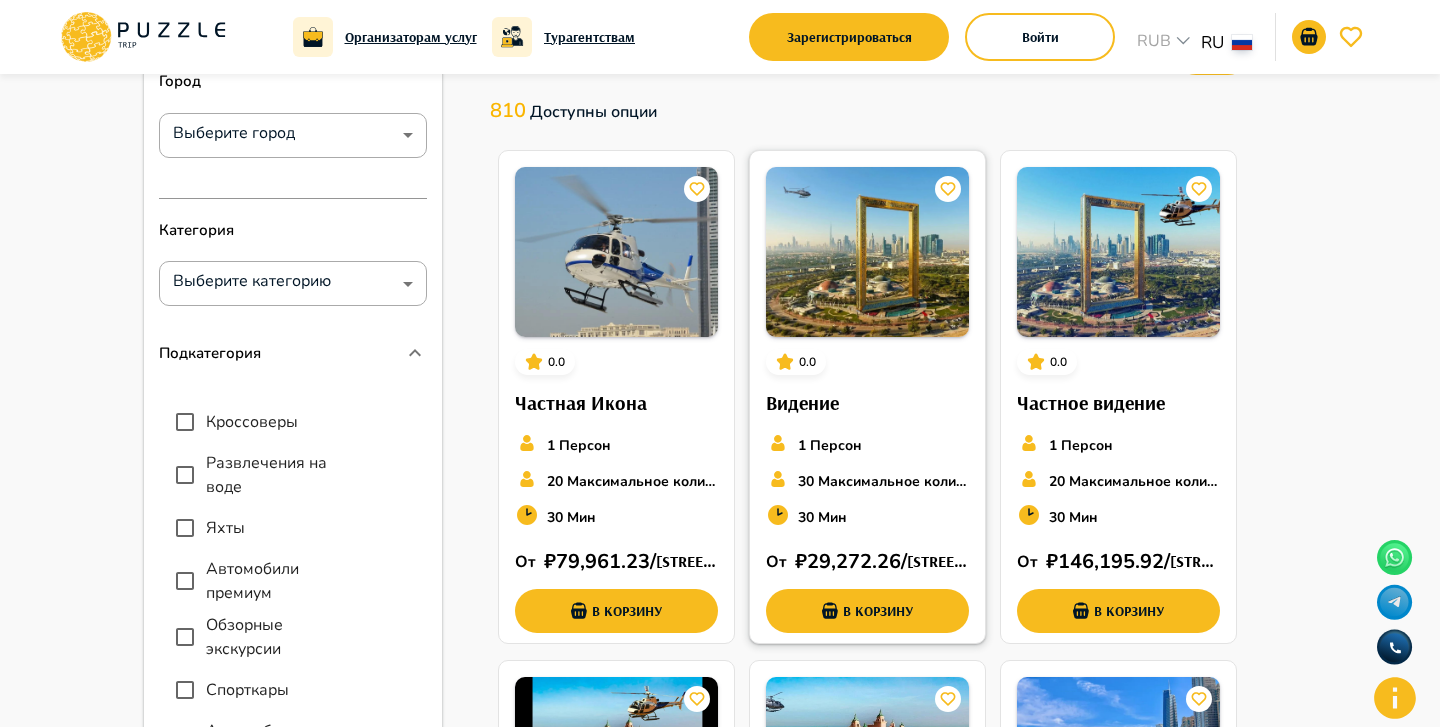 click at bounding box center (867, 252) 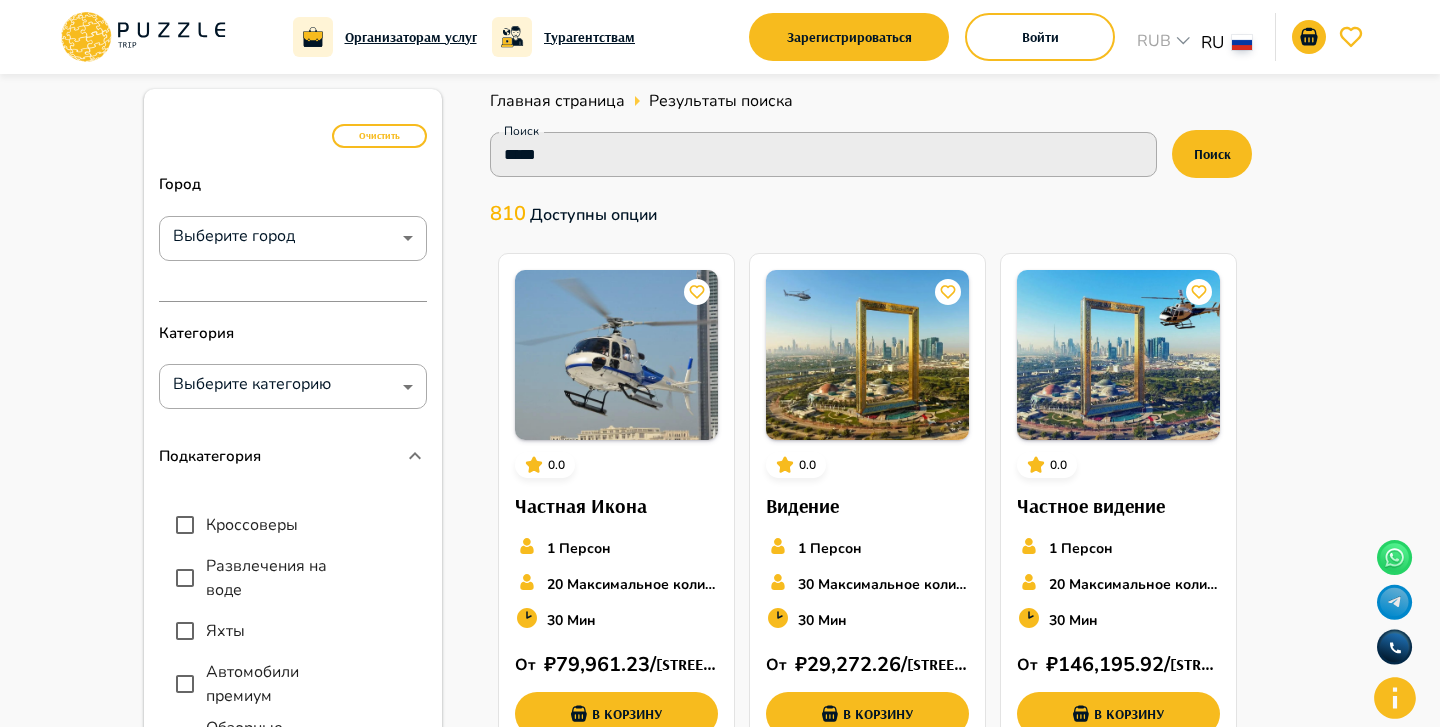 scroll, scrollTop: 0, scrollLeft: 0, axis: both 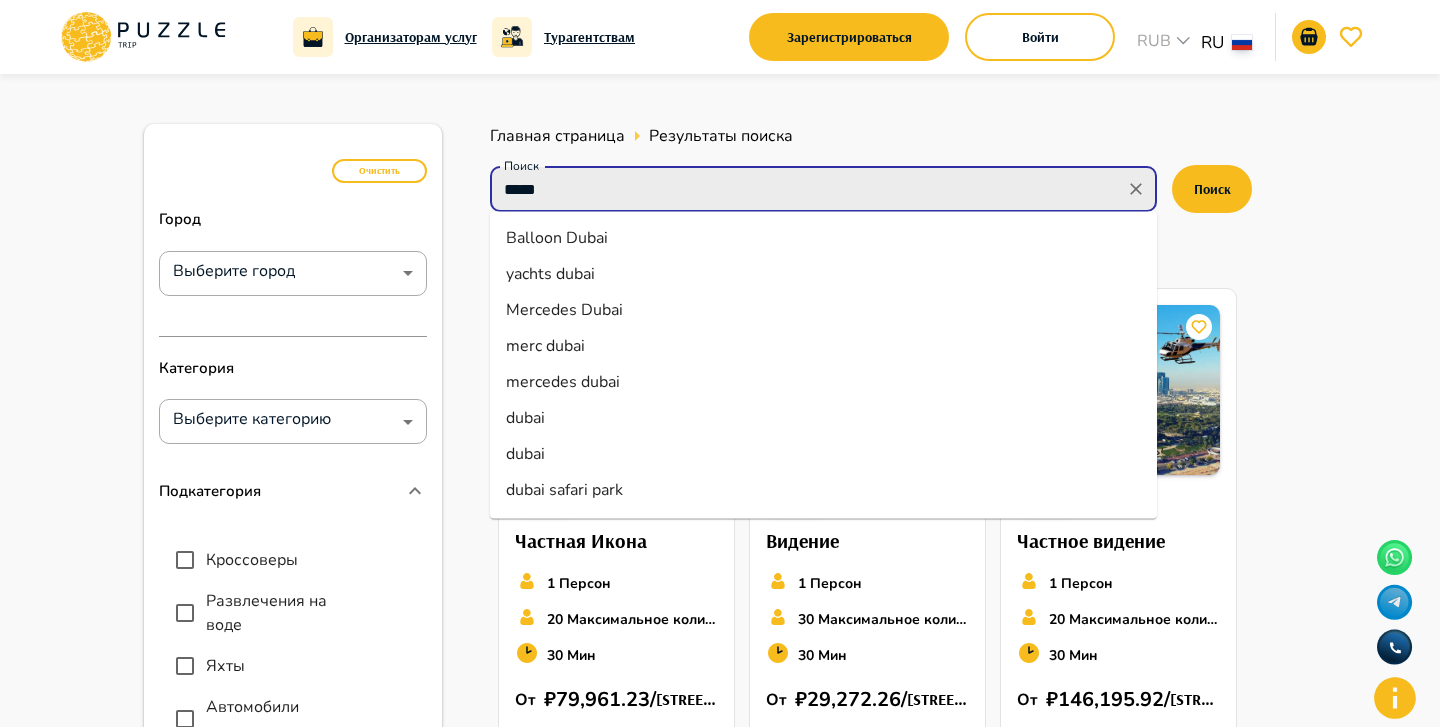 click on "*****" at bounding box center [807, 189] 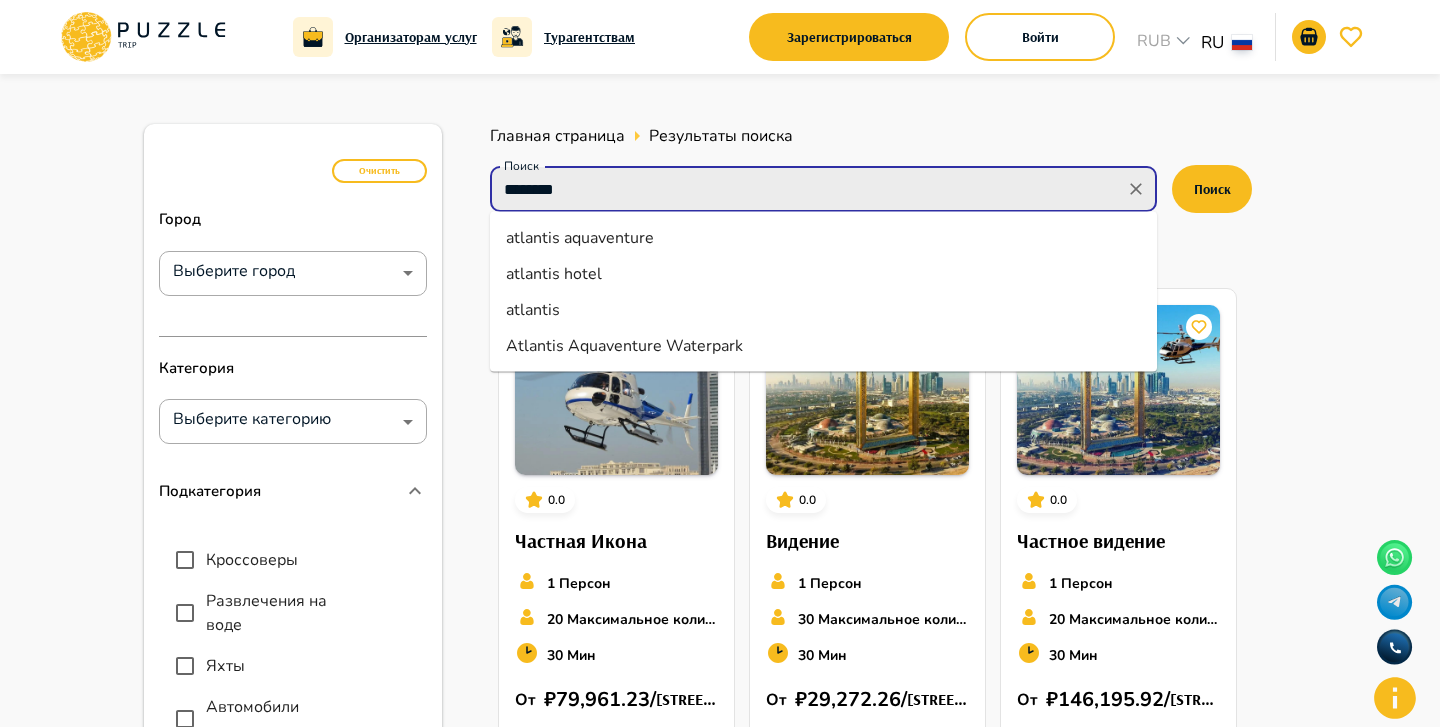 click on "atlantis aquaventure" at bounding box center [823, 238] 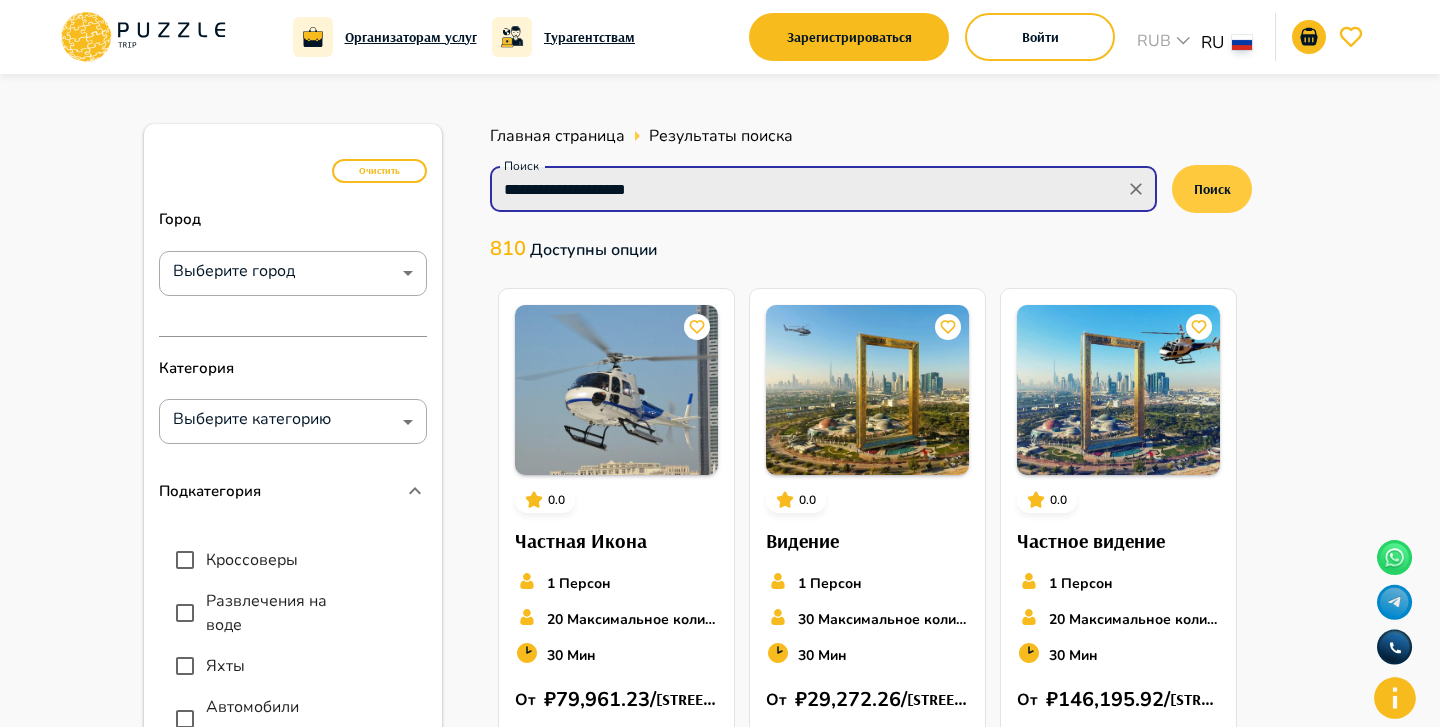 type on "**********" 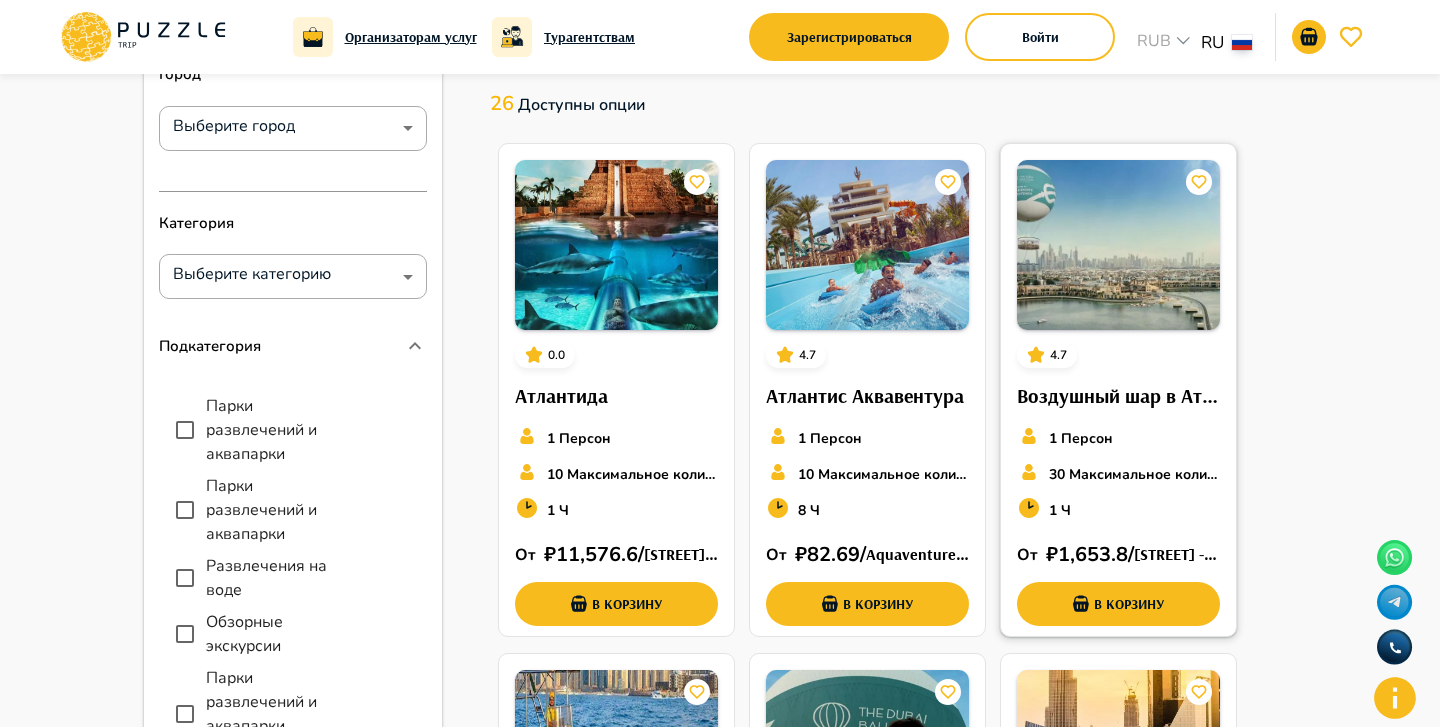 scroll, scrollTop: 155, scrollLeft: 0, axis: vertical 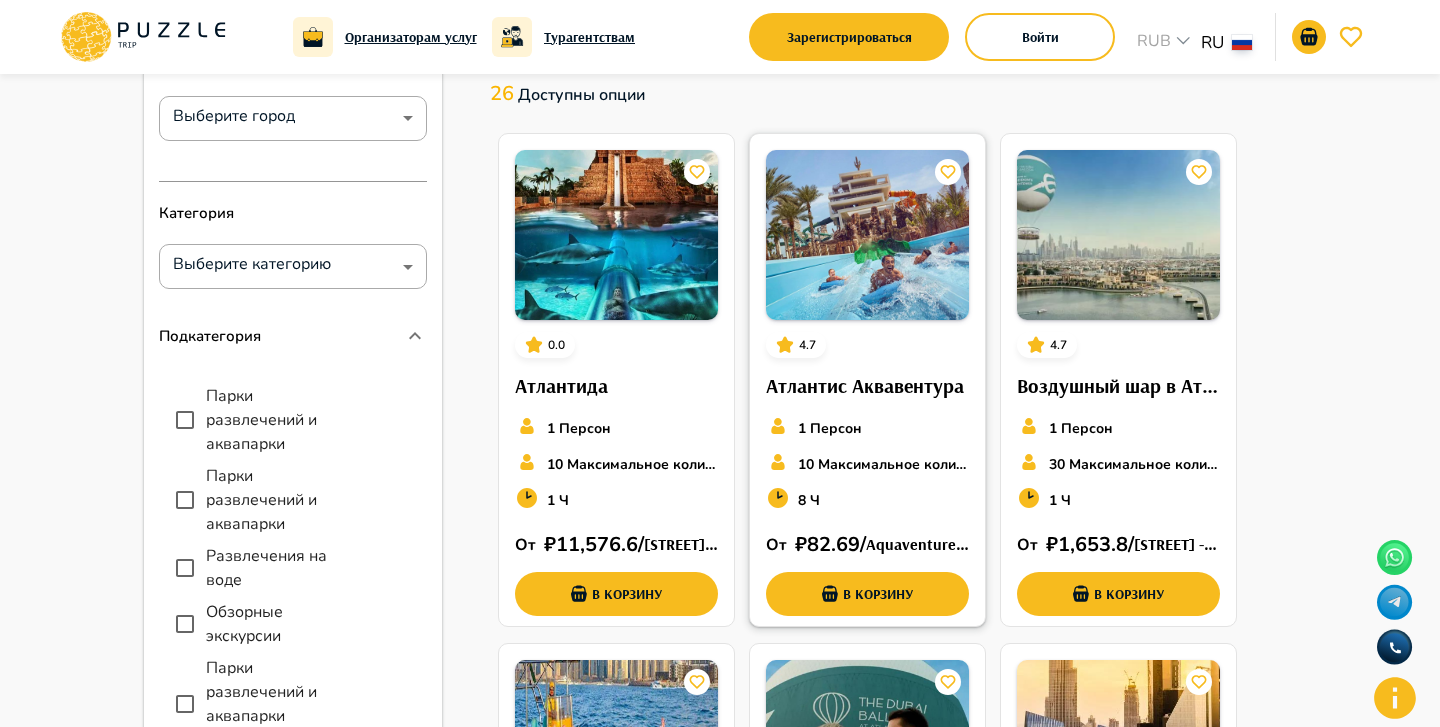 click at bounding box center (867, 235) 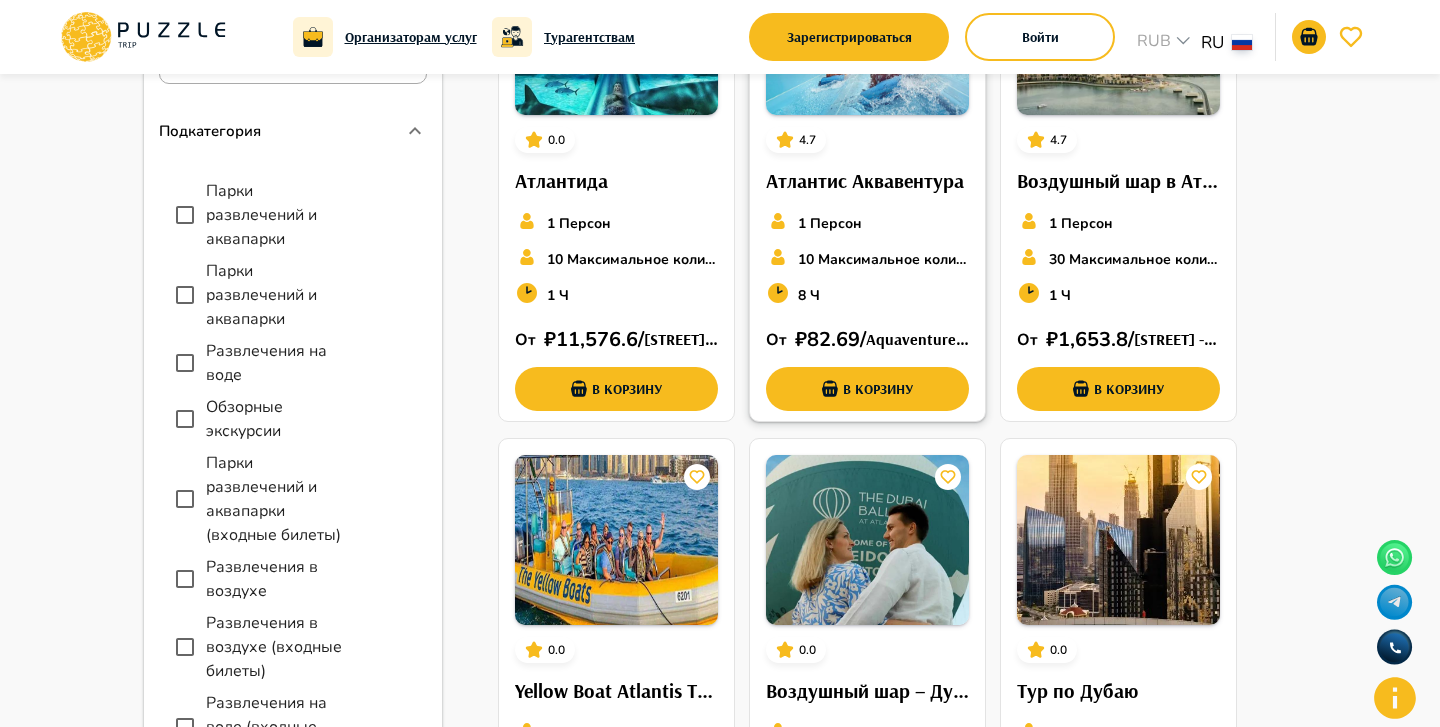 scroll, scrollTop: 362, scrollLeft: 0, axis: vertical 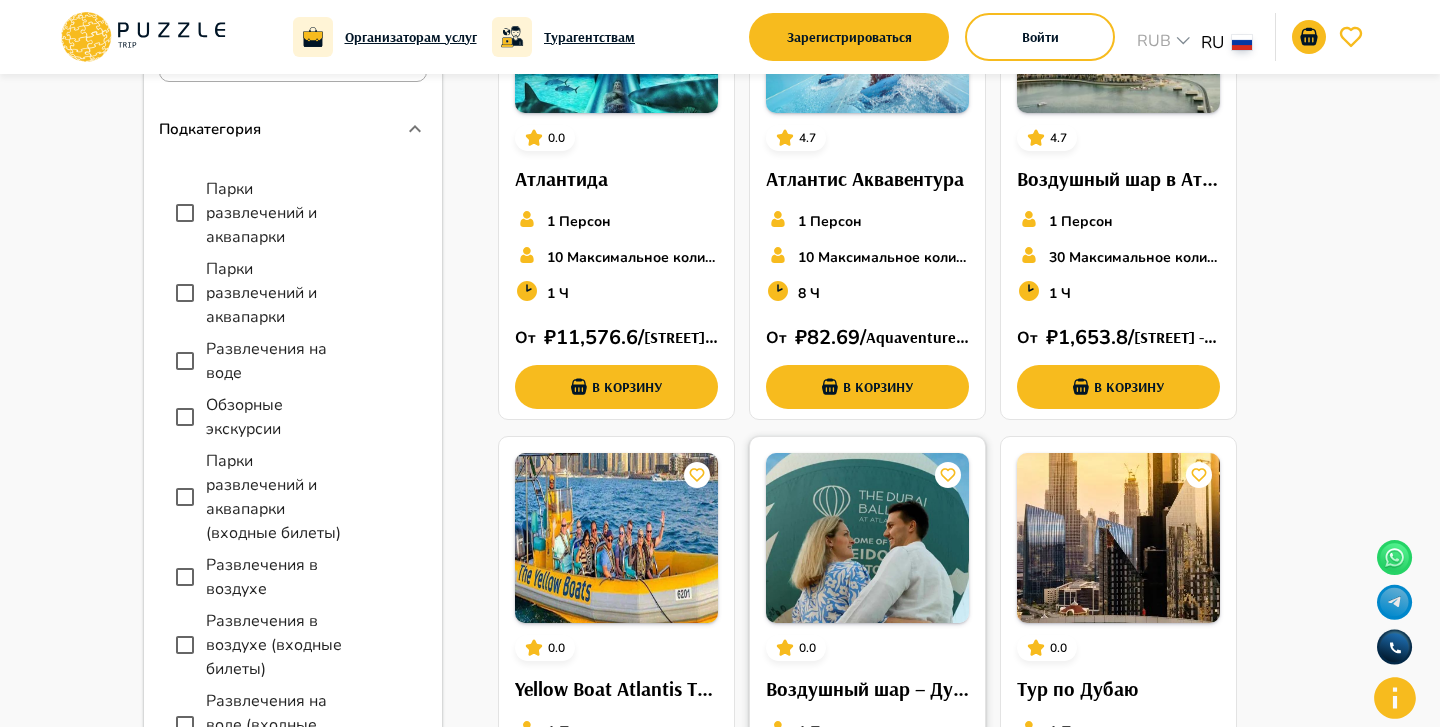 click at bounding box center [867, 538] 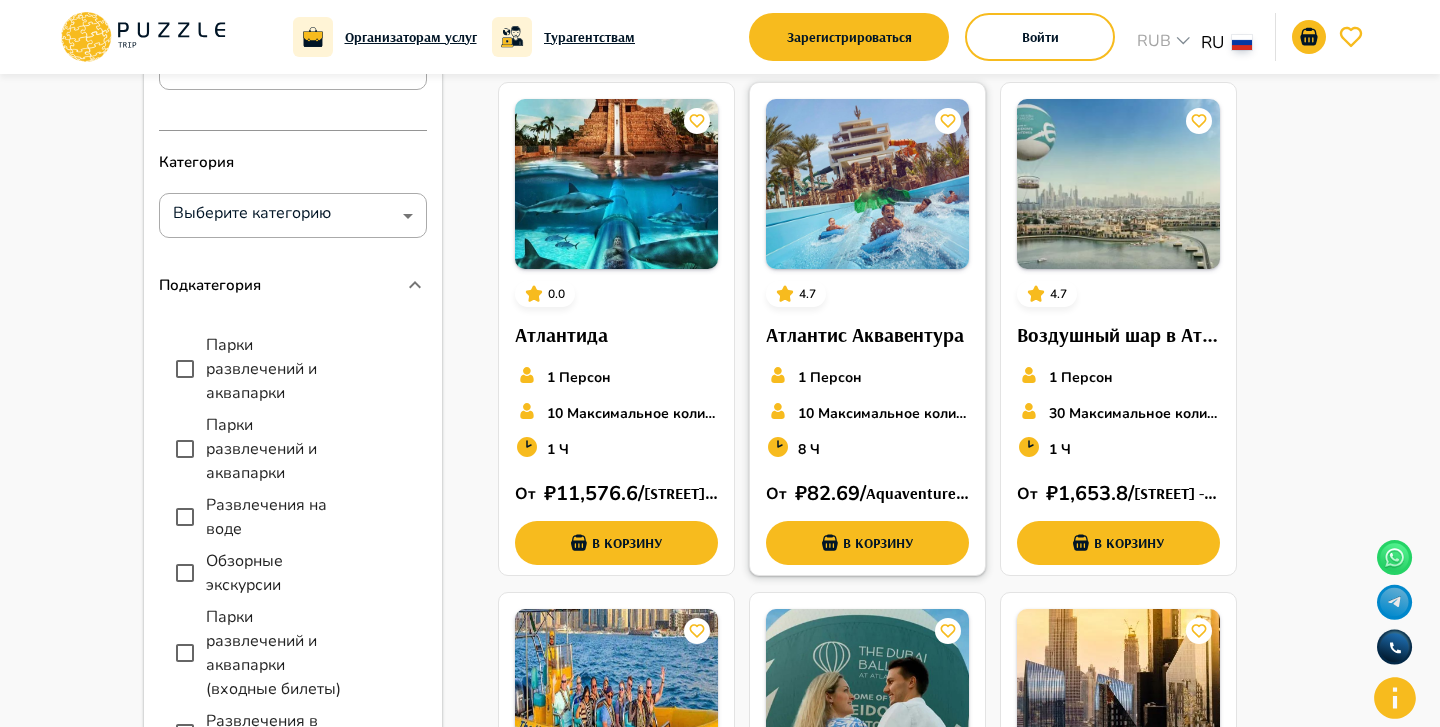 scroll, scrollTop: 203, scrollLeft: 0, axis: vertical 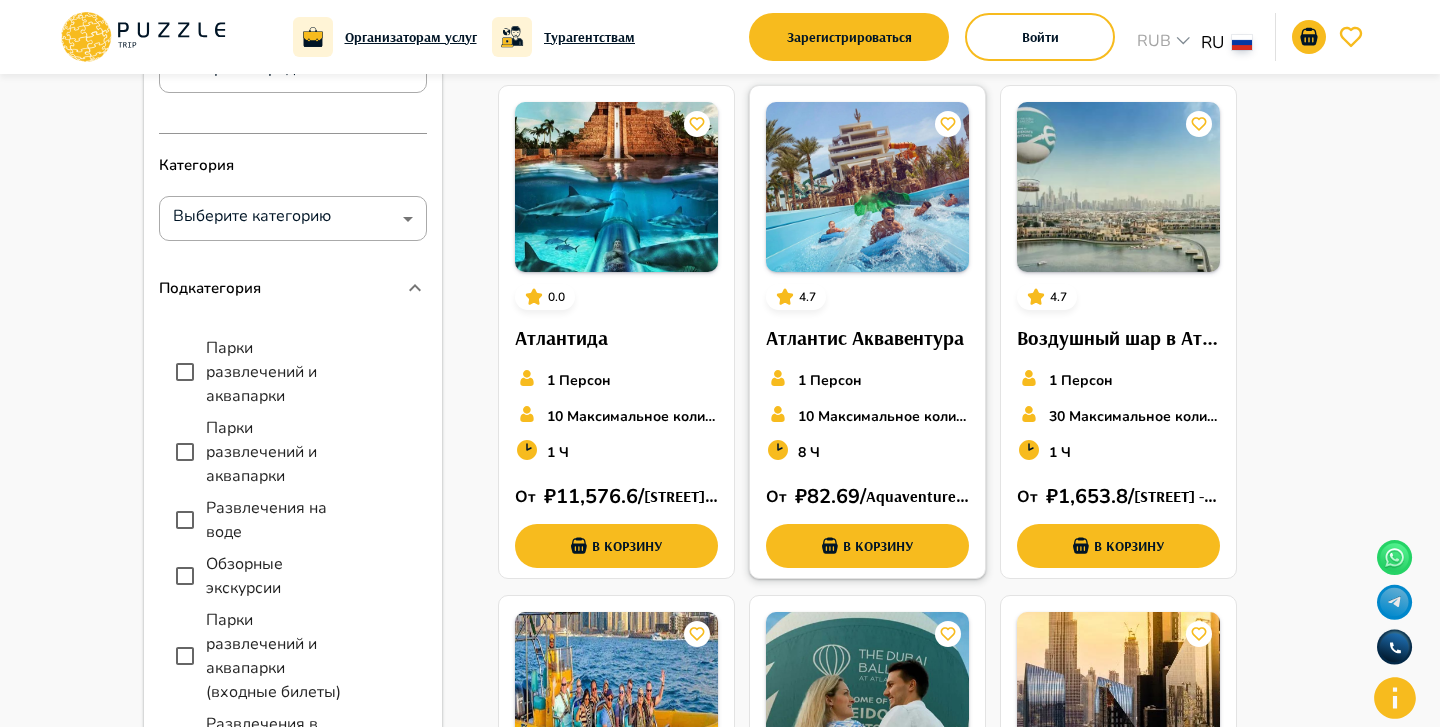 click on "1 Персон" at bounding box center [867, 380] 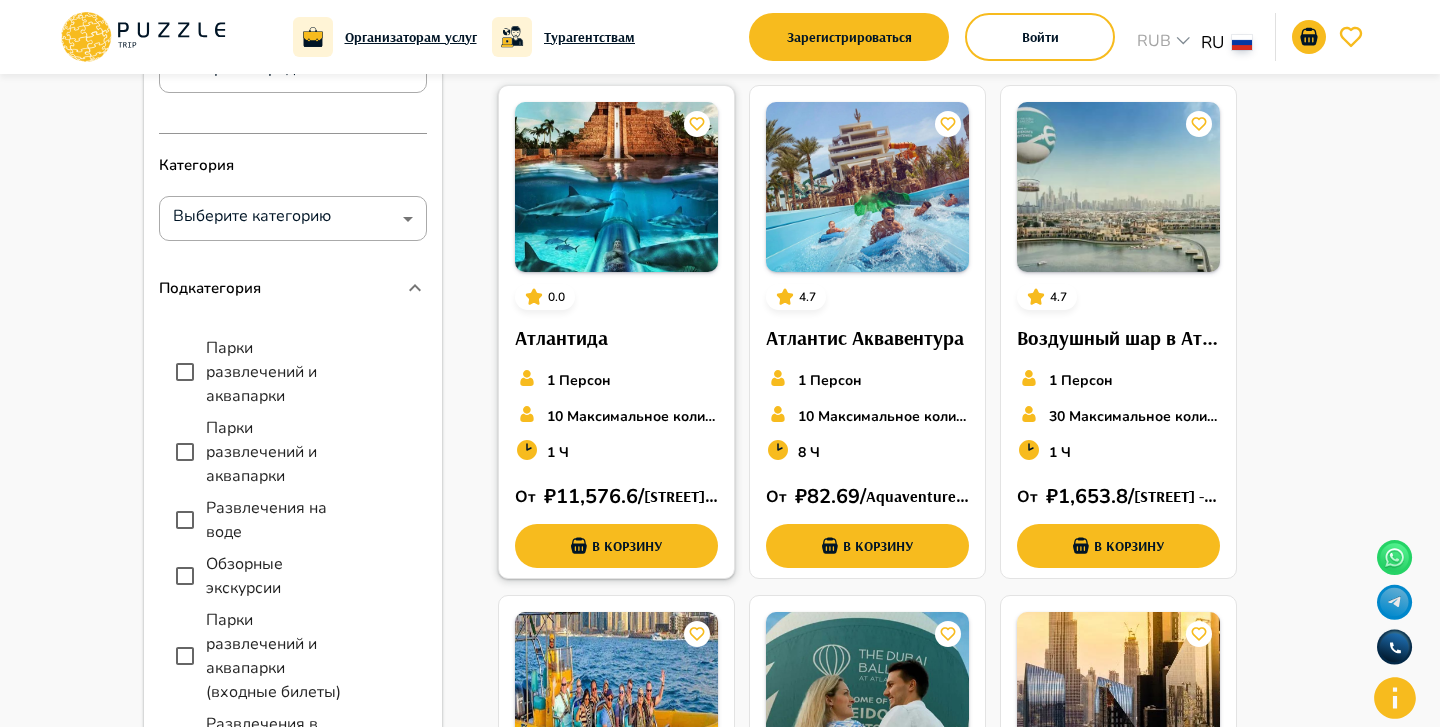 scroll, scrollTop: 0, scrollLeft: 0, axis: both 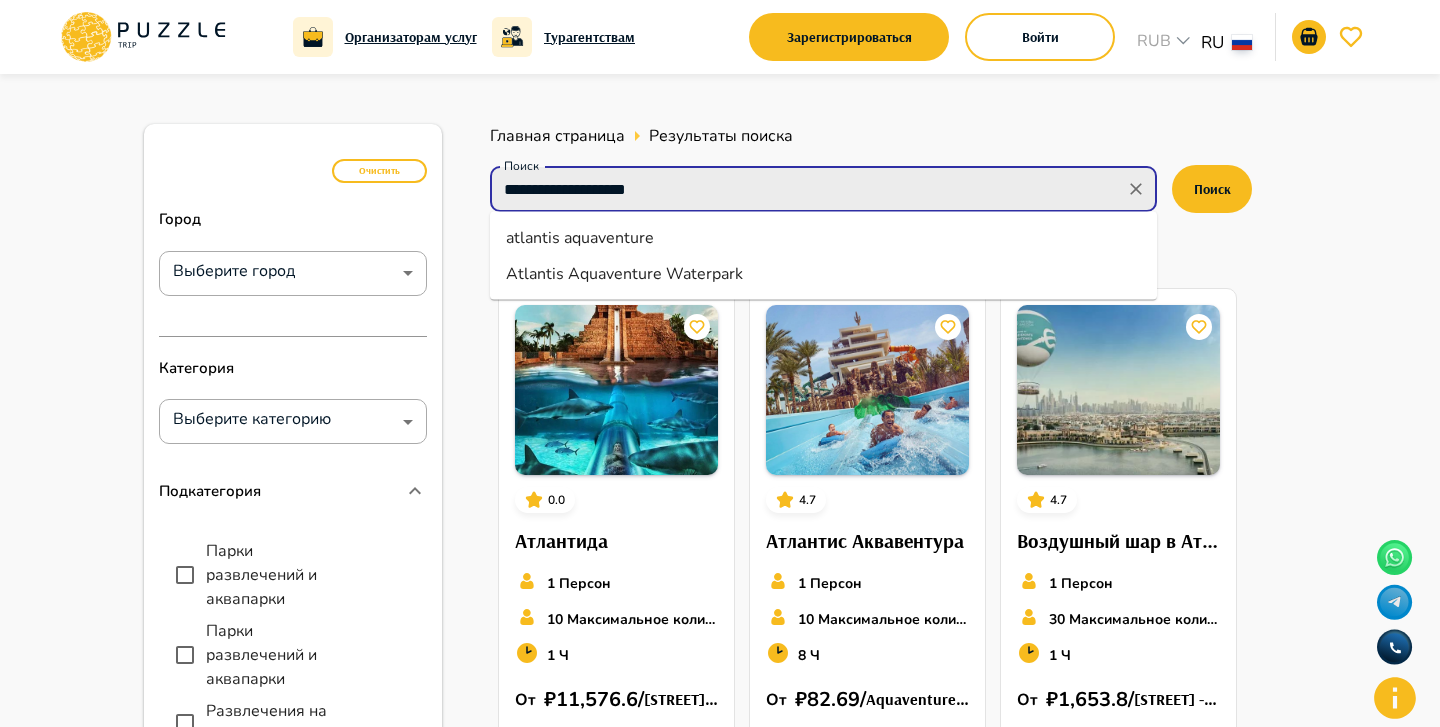 click on "**********" at bounding box center (807, 189) 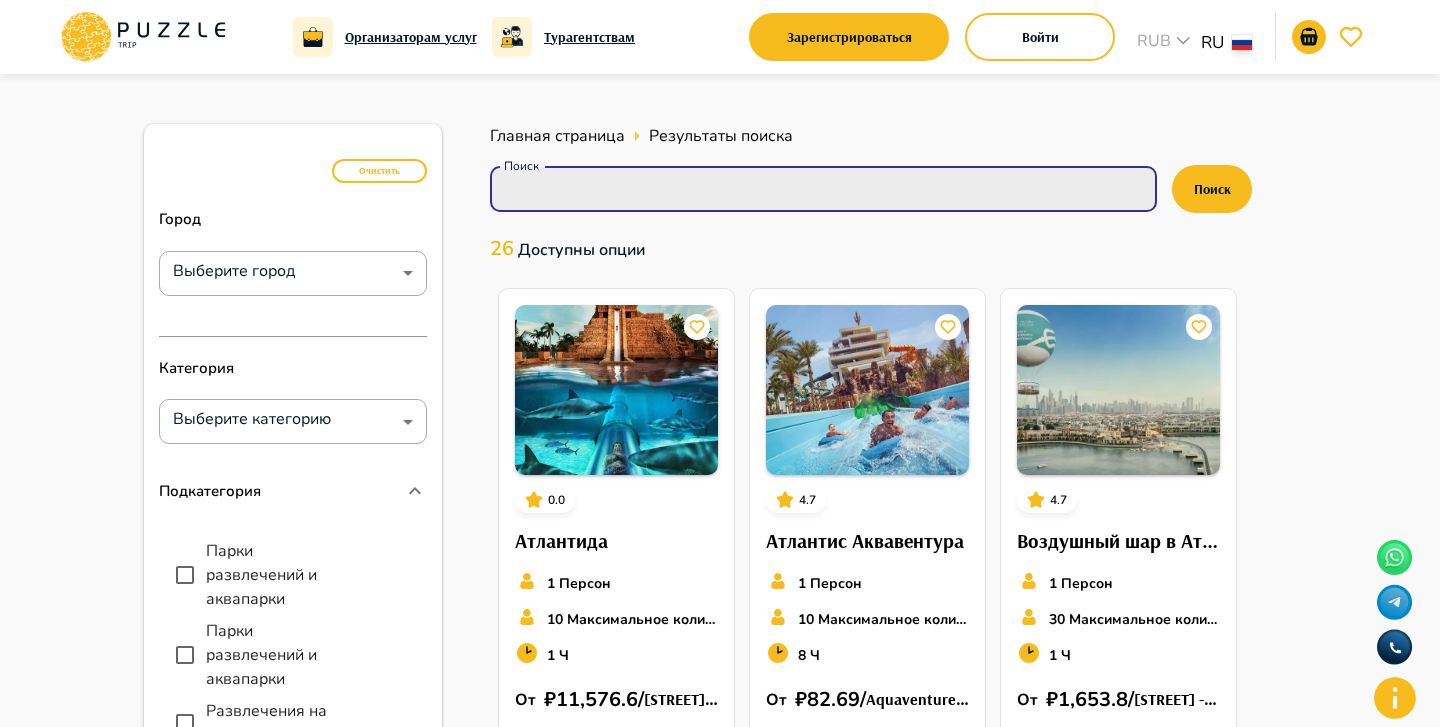 type on "*" 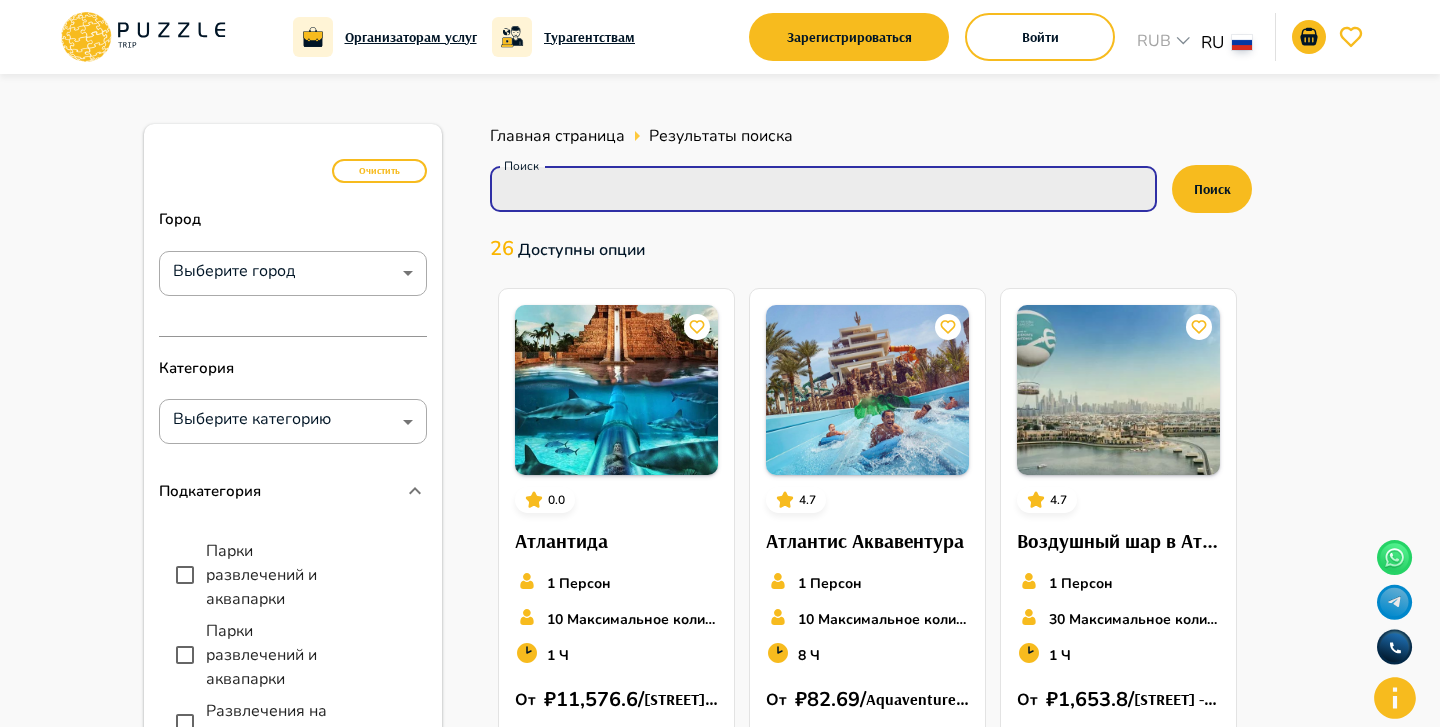 paste on "**********" 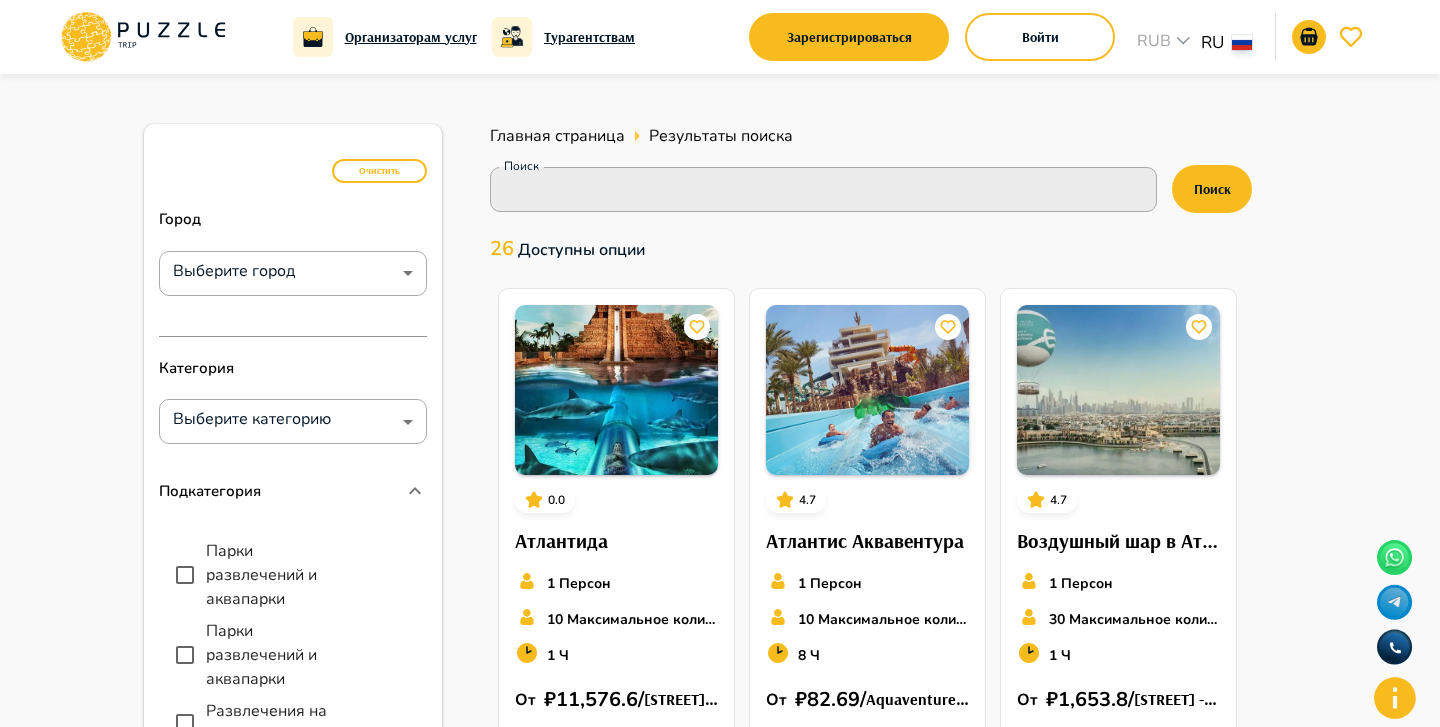 type on "**********" 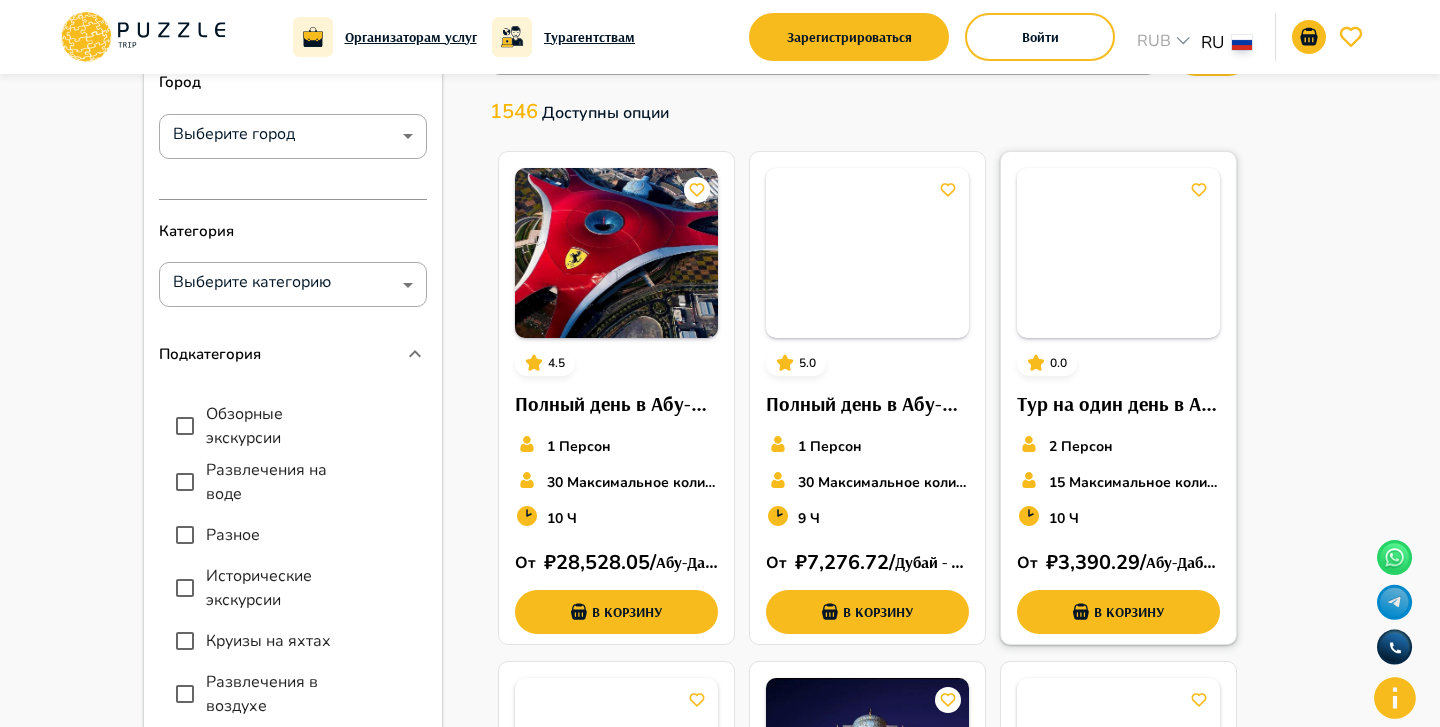 scroll, scrollTop: 138, scrollLeft: 0, axis: vertical 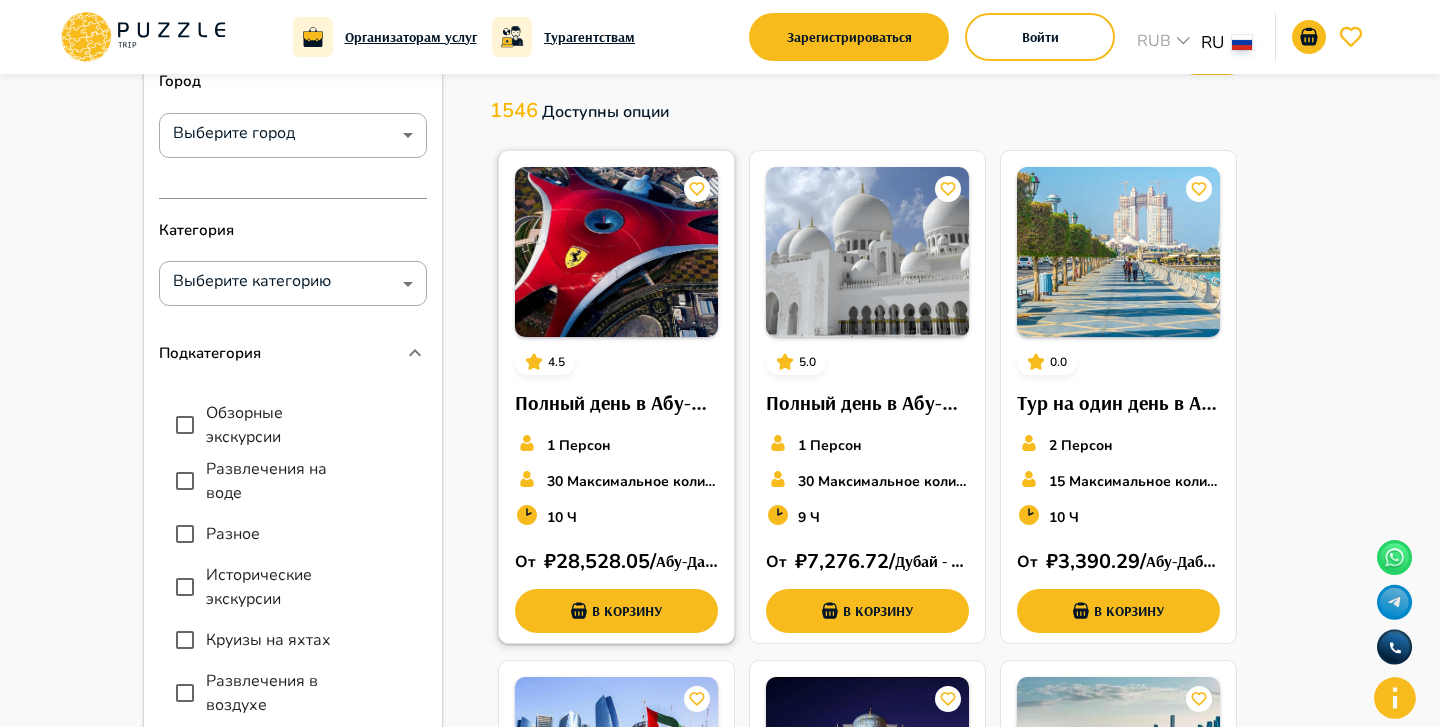 click at bounding box center [616, 252] 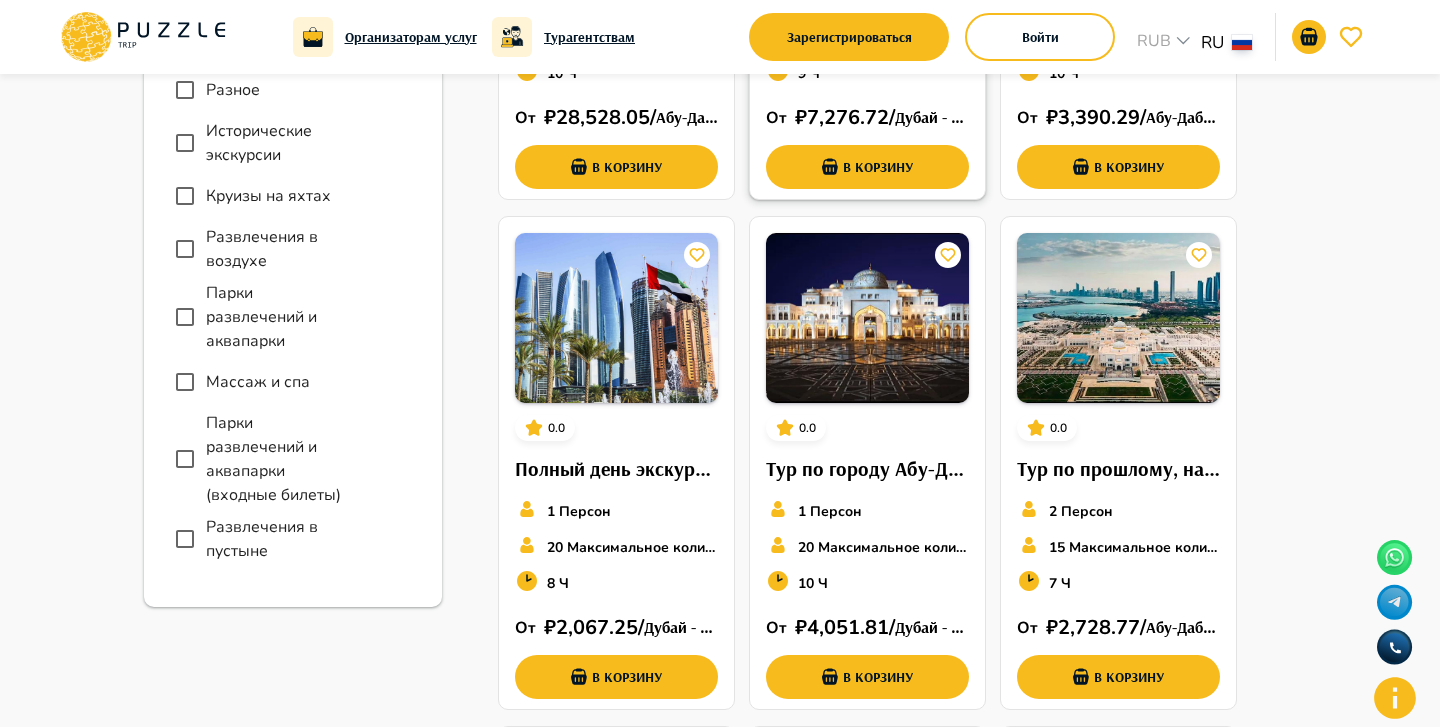 scroll, scrollTop: 590, scrollLeft: 0, axis: vertical 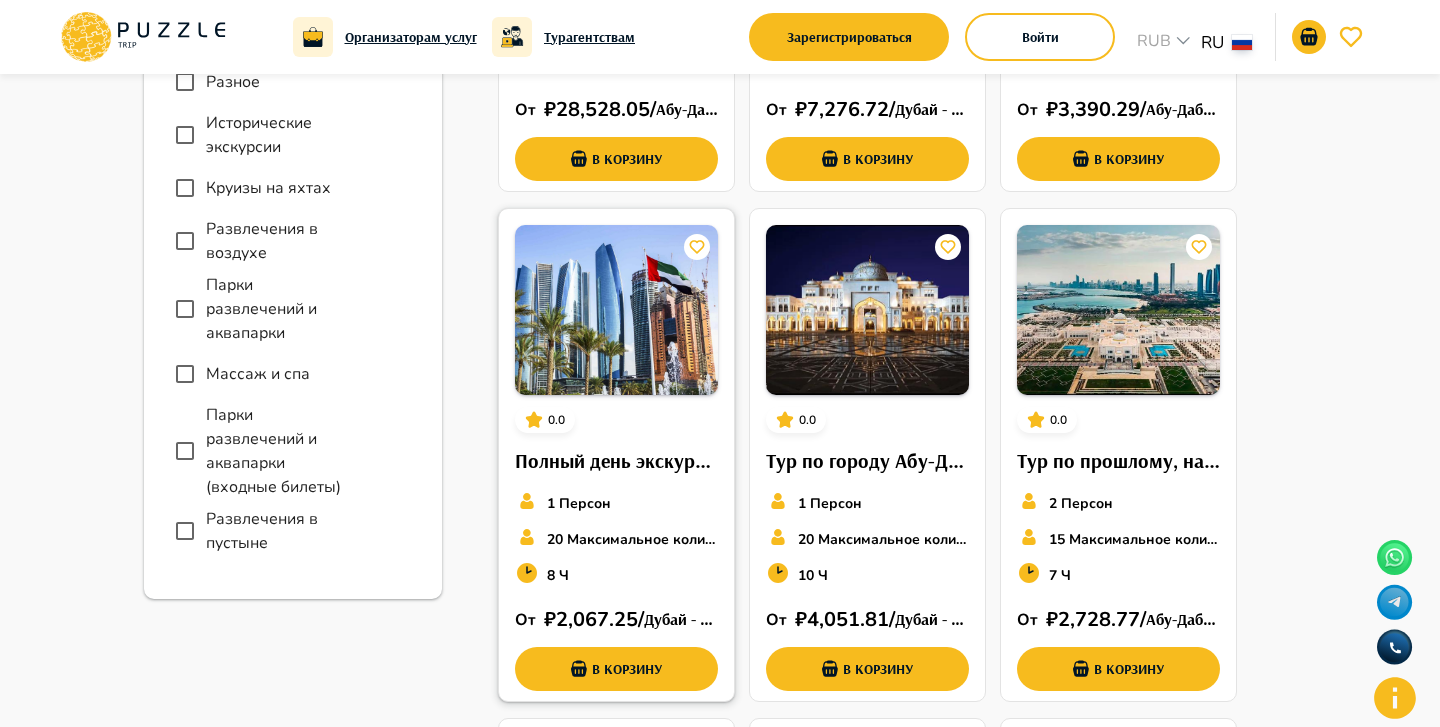 click at bounding box center (616, 310) 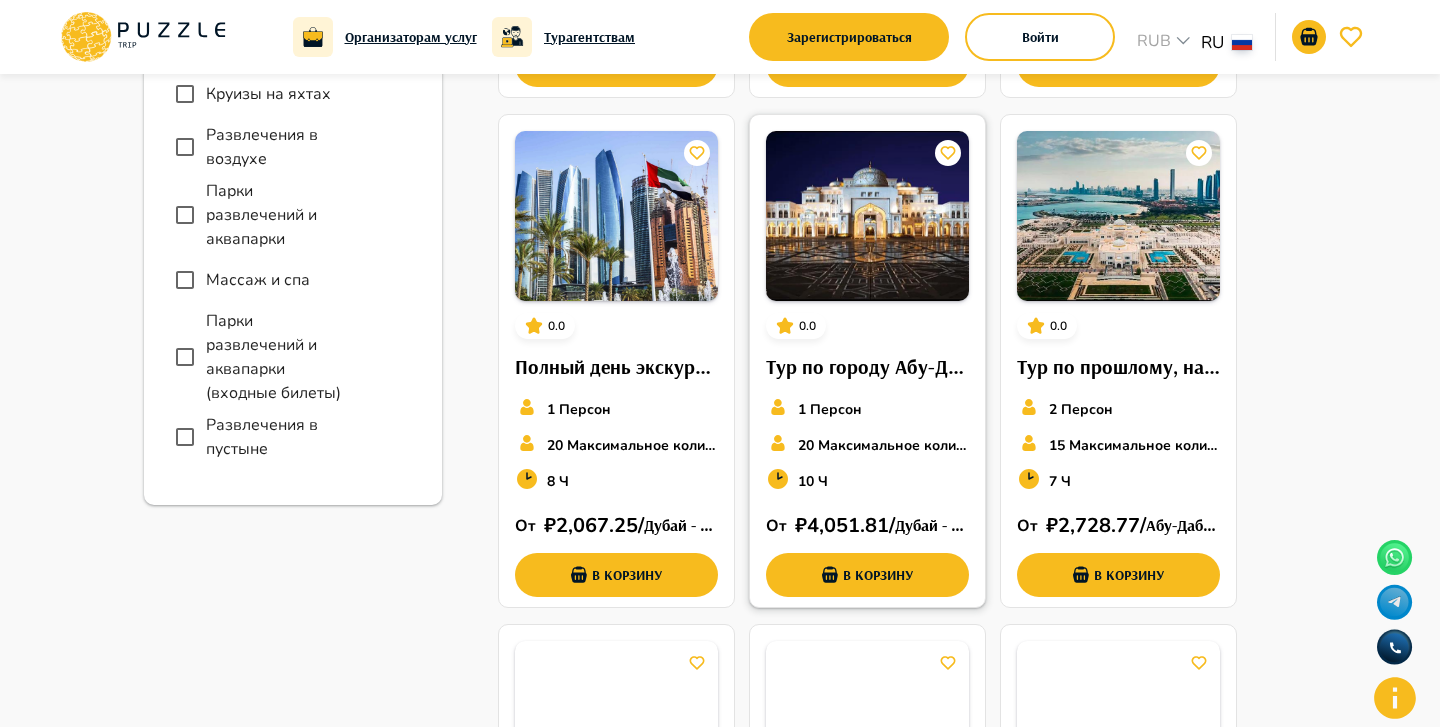 scroll, scrollTop: 0, scrollLeft: 0, axis: both 